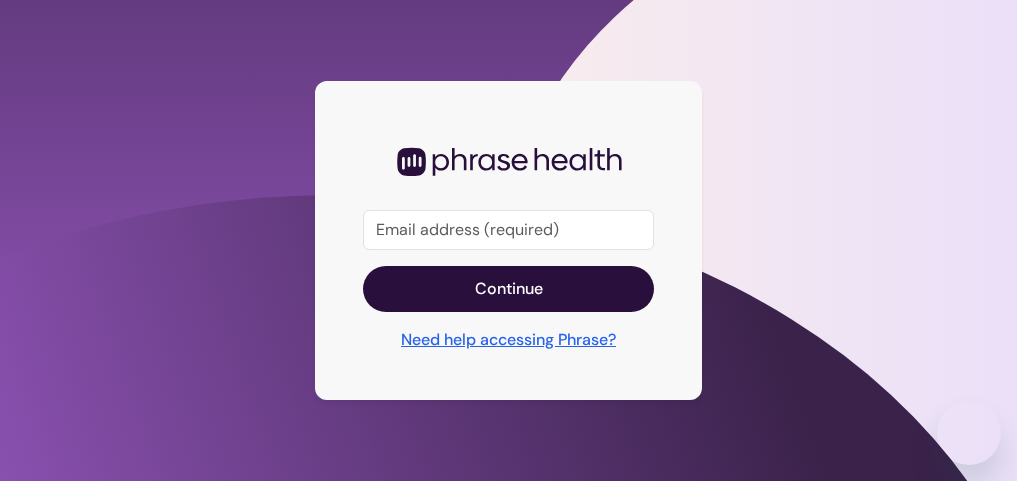 scroll, scrollTop: 0, scrollLeft: 0, axis: both 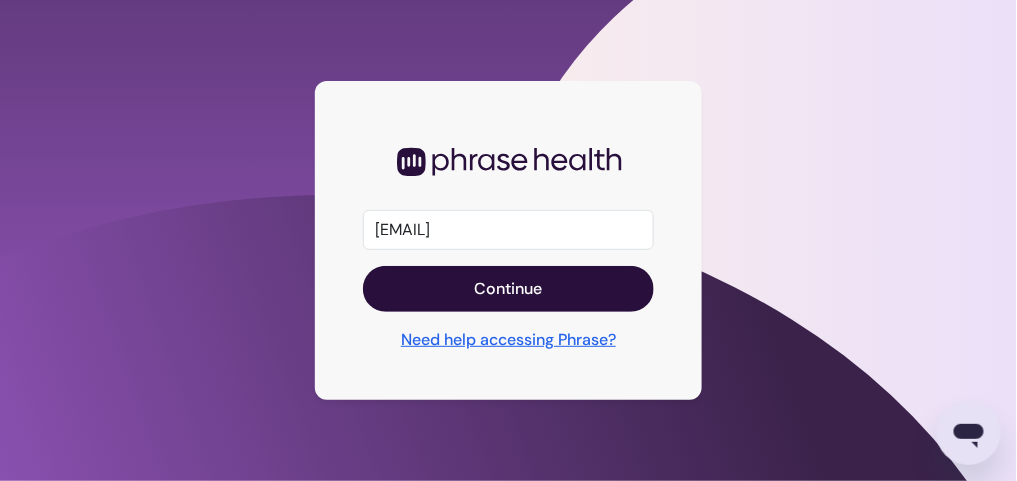 type on "[EMAIL]" 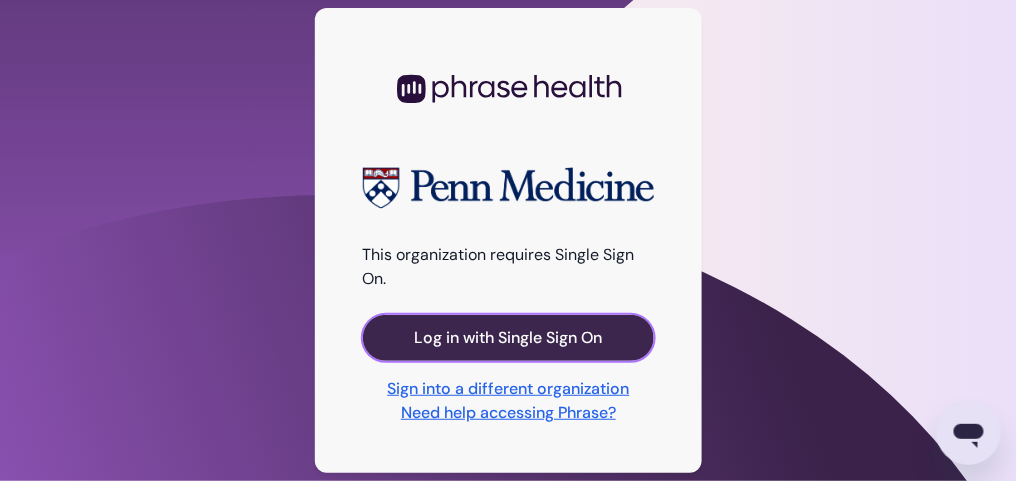 click on "Log in with Single Sign On" at bounding box center [509, 338] 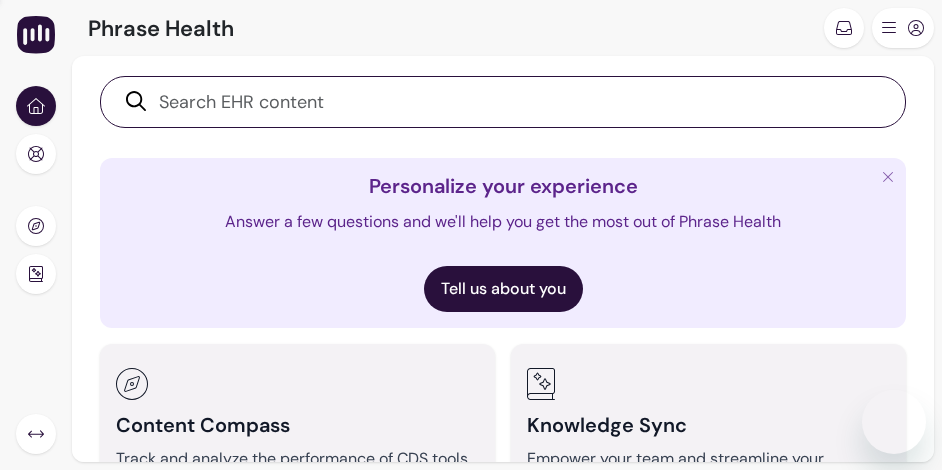 scroll, scrollTop: 0, scrollLeft: 0, axis: both 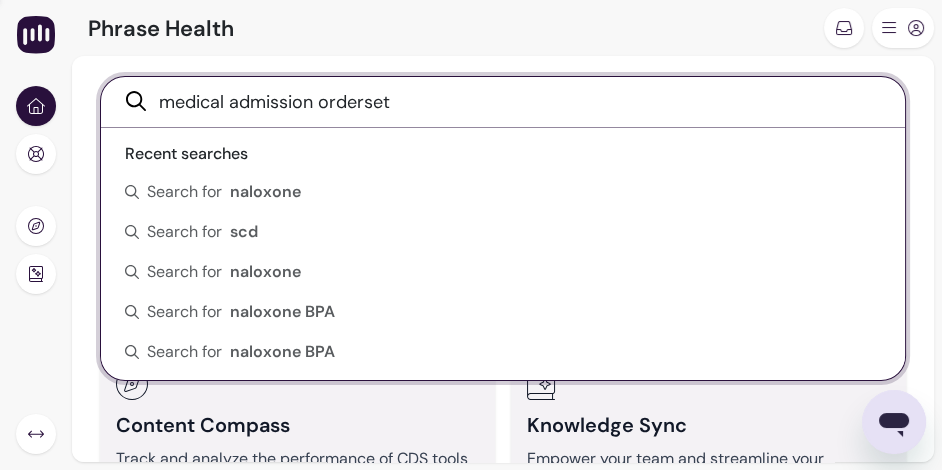 type on "medical admission orderset" 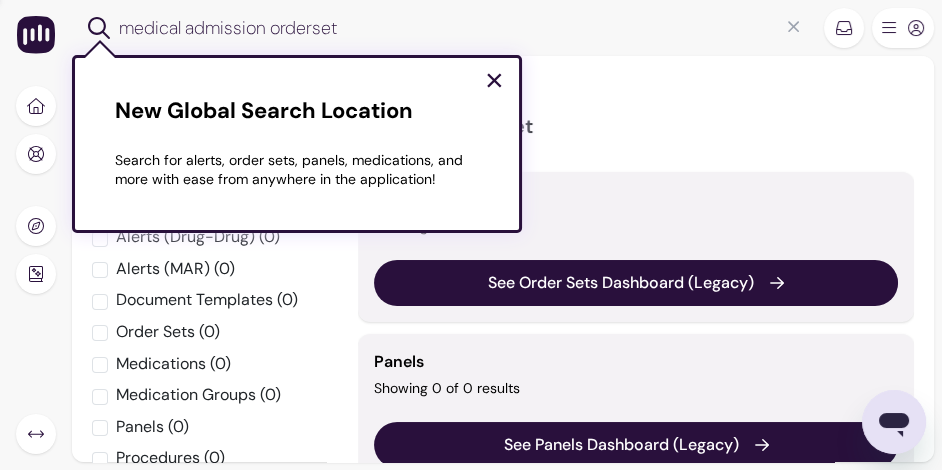 click on "×" at bounding box center (494, 80) 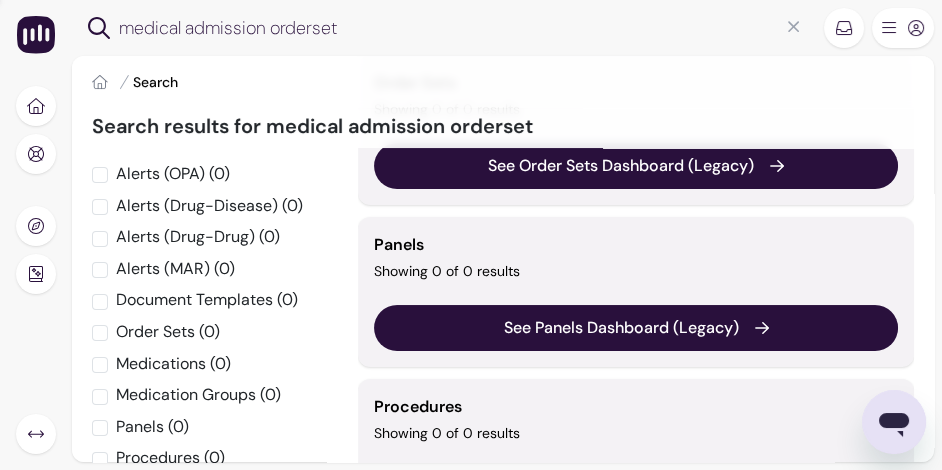 scroll, scrollTop: 0, scrollLeft: 0, axis: both 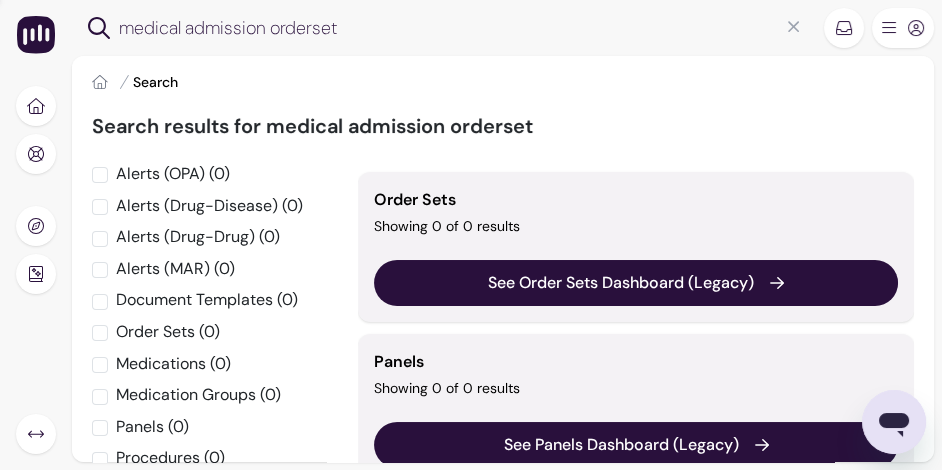 click on "Home Search" at bounding box center [503, 82] 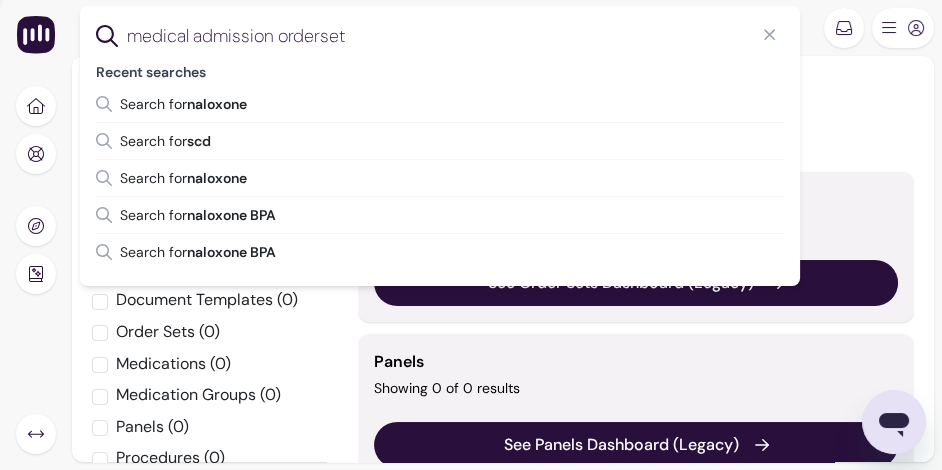 click on "medical admission orderset" at bounding box center [456, 36] 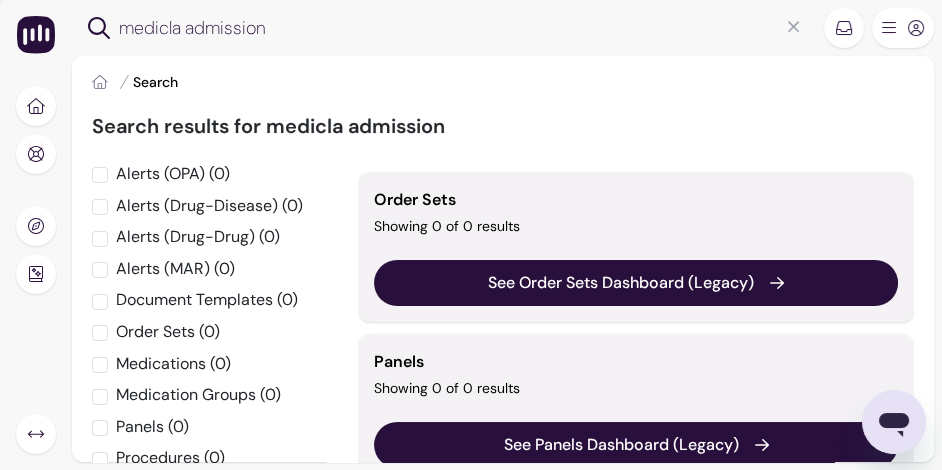 click on "medicla admission" at bounding box center (464, 28) 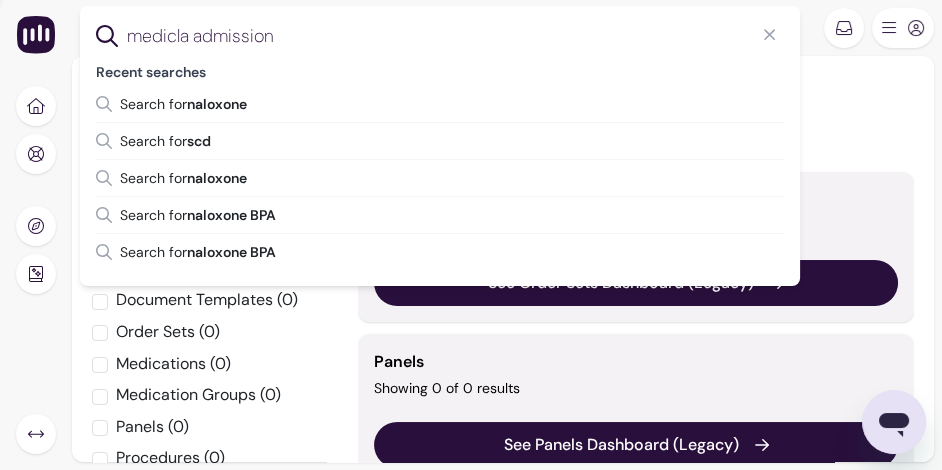 click on "medicla admission" at bounding box center [456, 36] 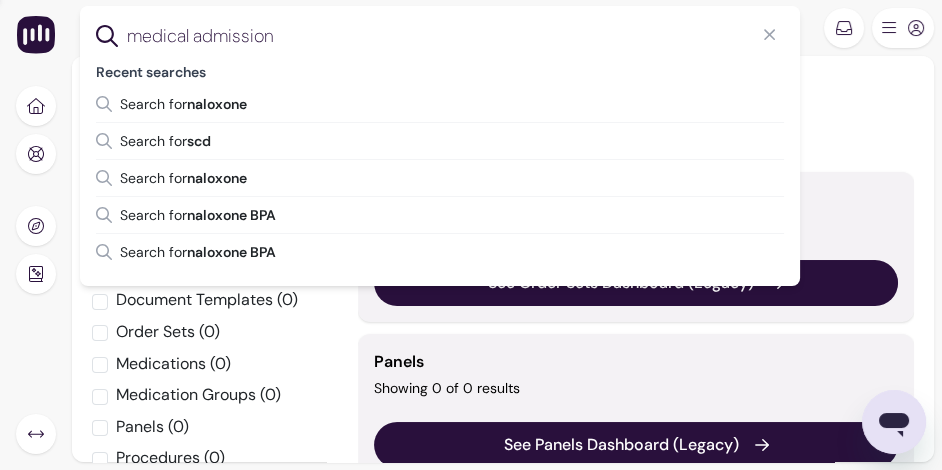 type on "medical admission" 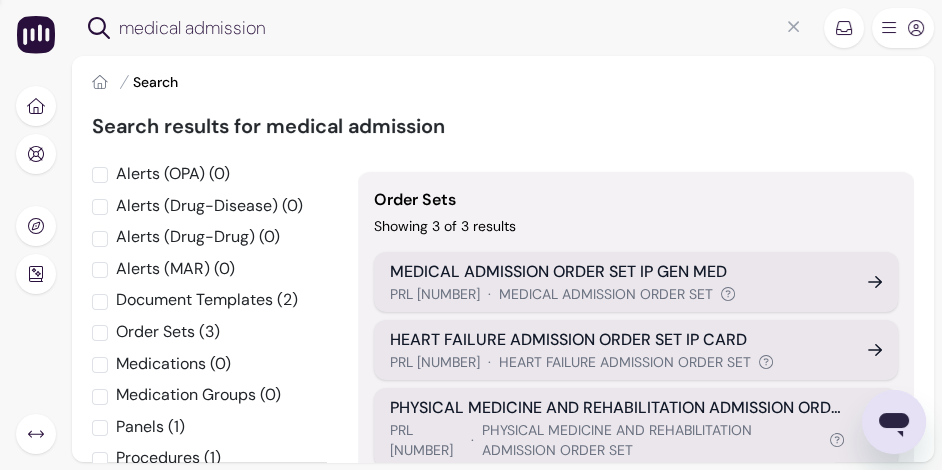click on "· MEDICAL ADMISSION ORDER SET" at bounding box center [611, 294] 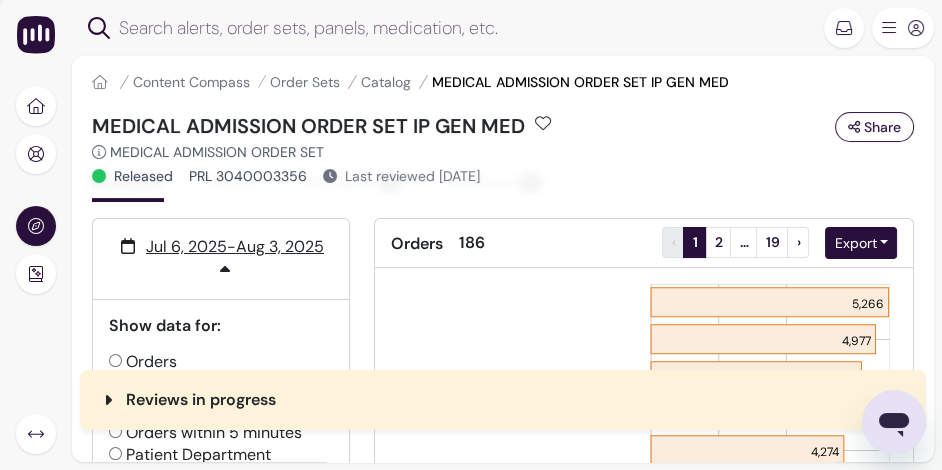 scroll, scrollTop: 30, scrollLeft: 0, axis: vertical 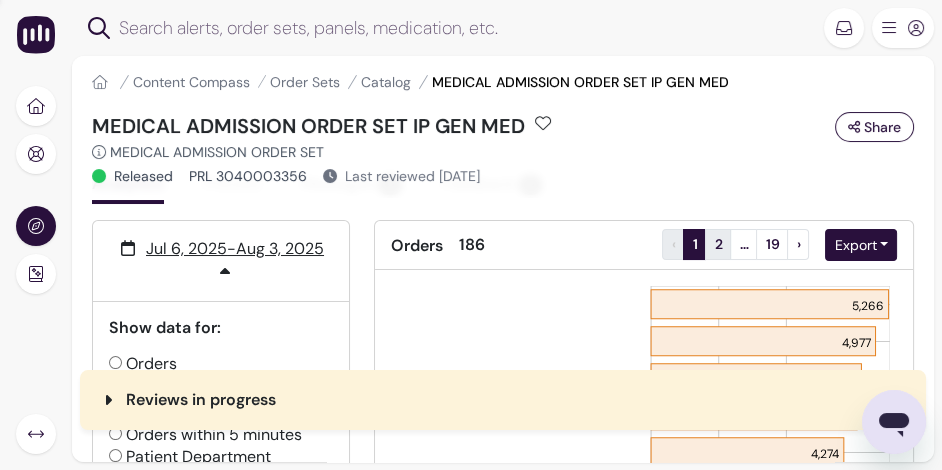 click on "2" at bounding box center (718, 244) 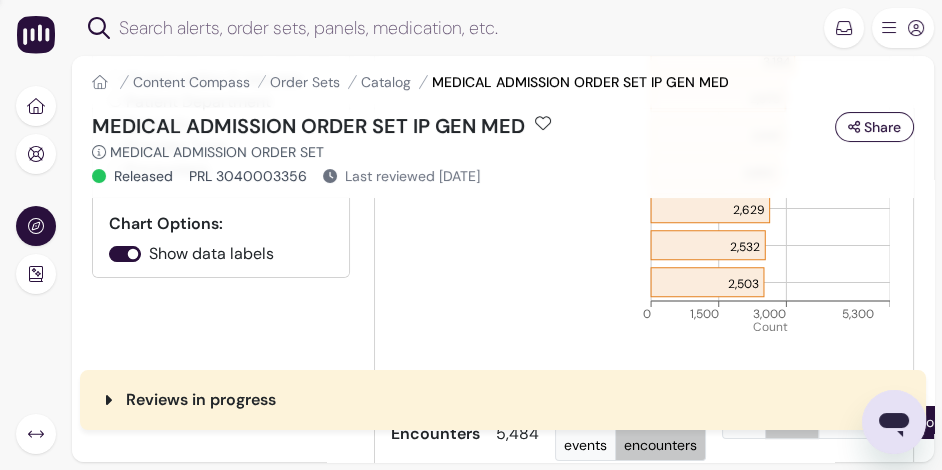 scroll, scrollTop: 397, scrollLeft: 0, axis: vertical 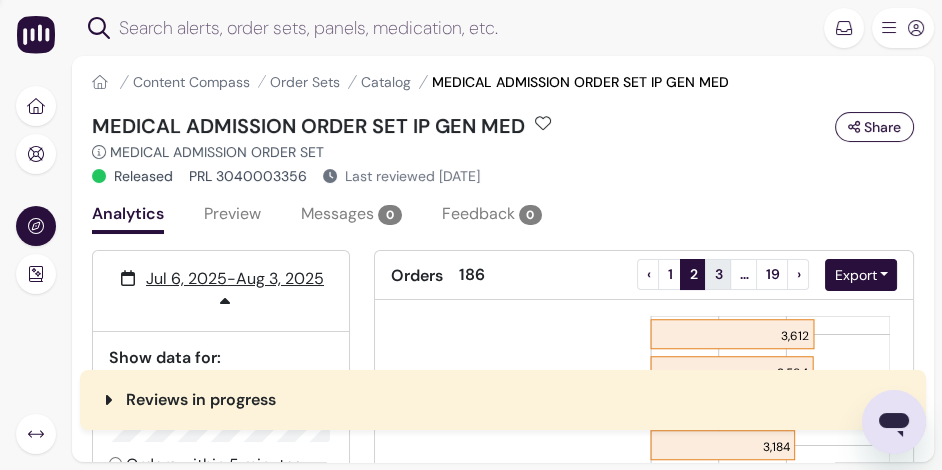 click on "3" at bounding box center [718, 274] 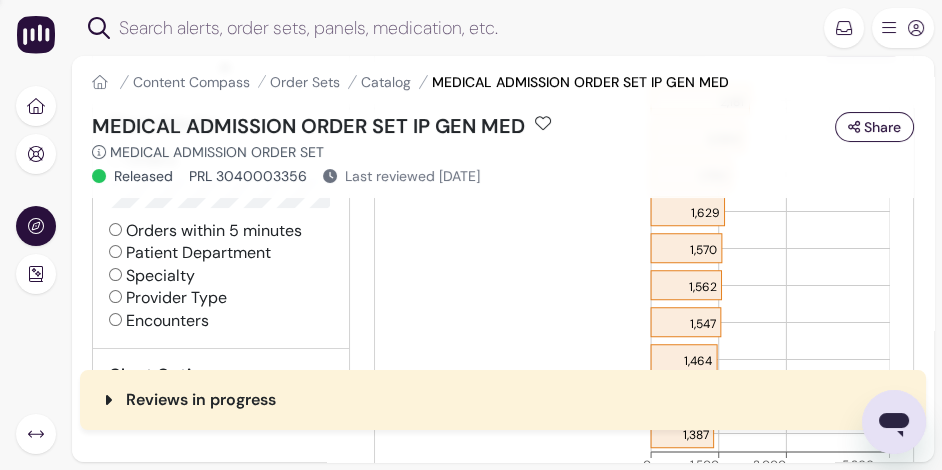 scroll, scrollTop: 238, scrollLeft: 0, axis: vertical 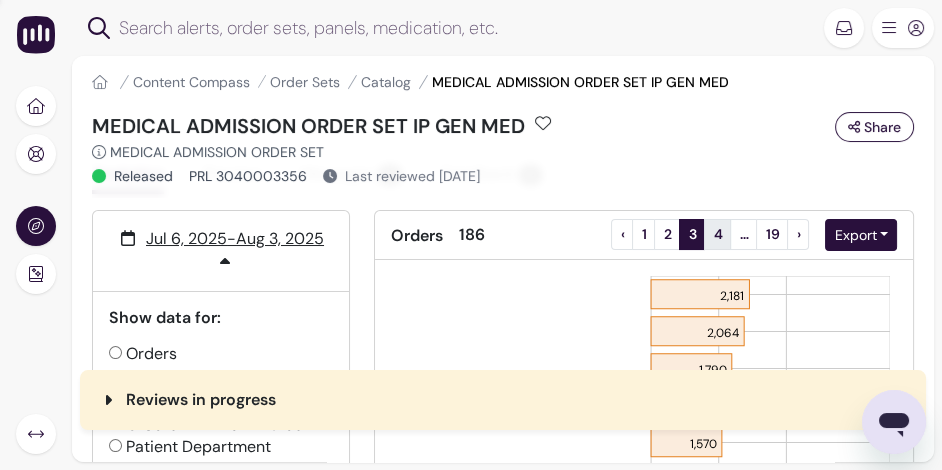 click on "4" at bounding box center [717, 234] 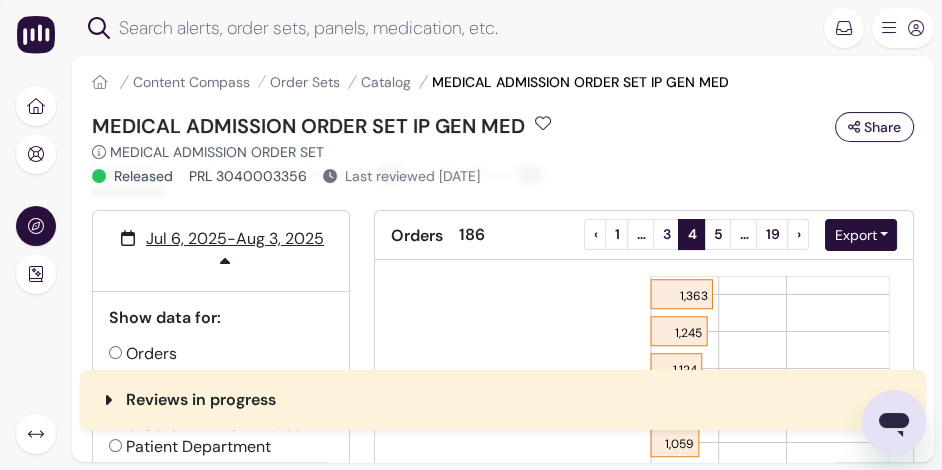 click on "Released PRL   3040003356 Last reviewed August 28, 2019" at bounding box center [503, 176] 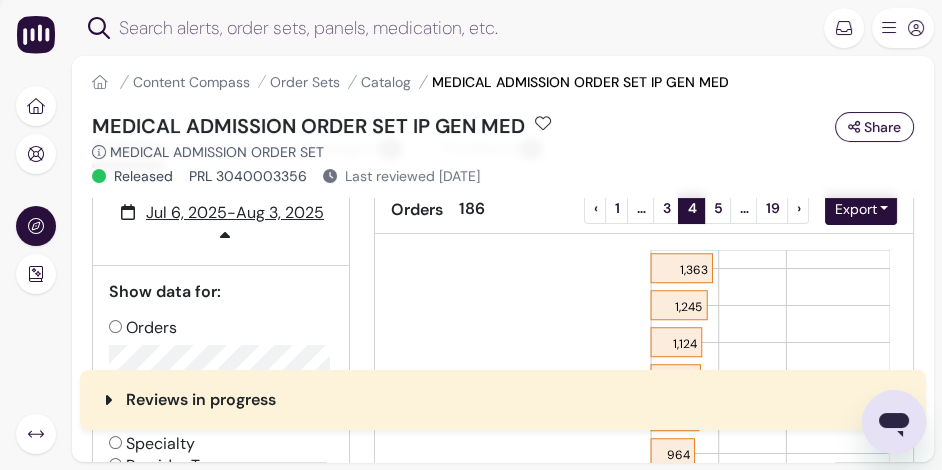 scroll, scrollTop: 51, scrollLeft: 0, axis: vertical 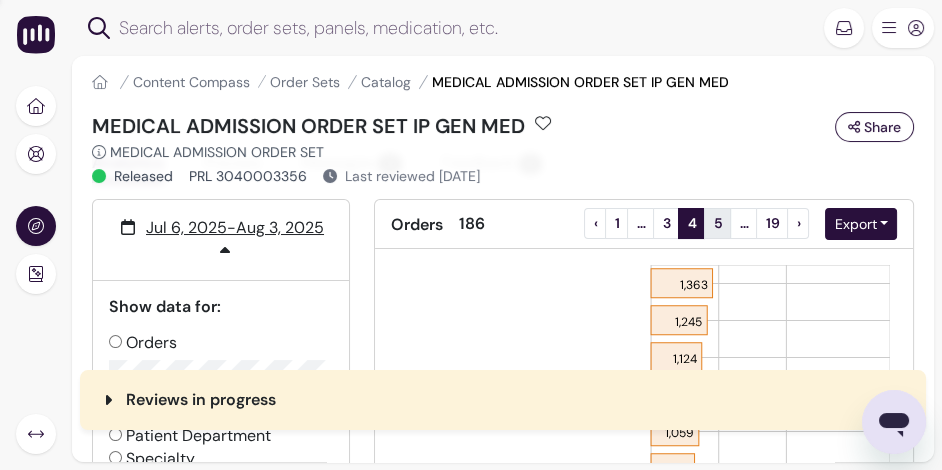 click on "5" at bounding box center (717, 223) 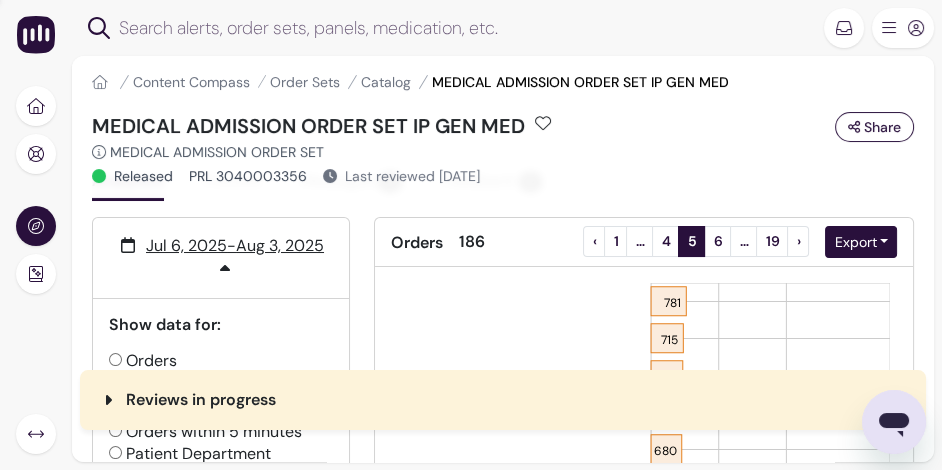 scroll, scrollTop: 31, scrollLeft: 0, axis: vertical 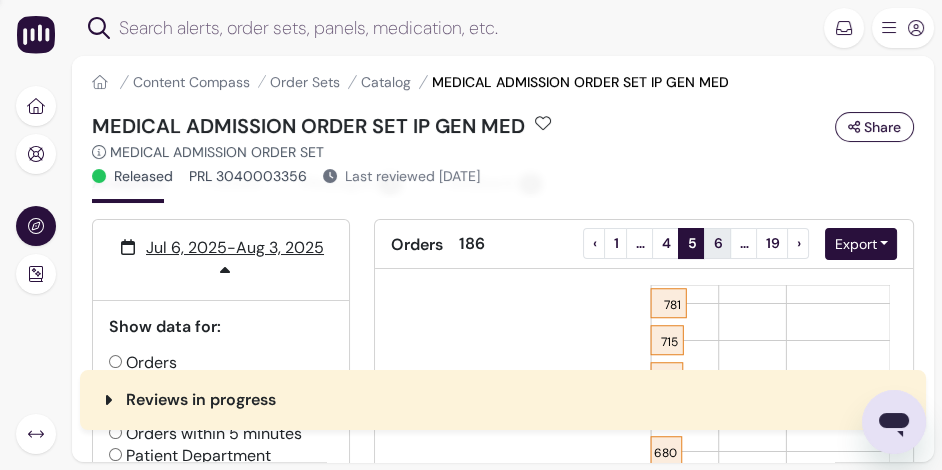 click on "6" at bounding box center [717, 243] 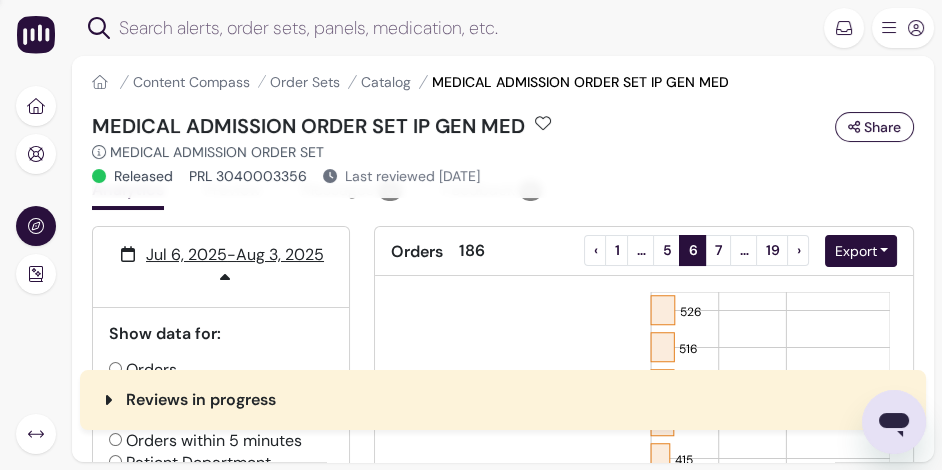scroll, scrollTop: 18, scrollLeft: 0, axis: vertical 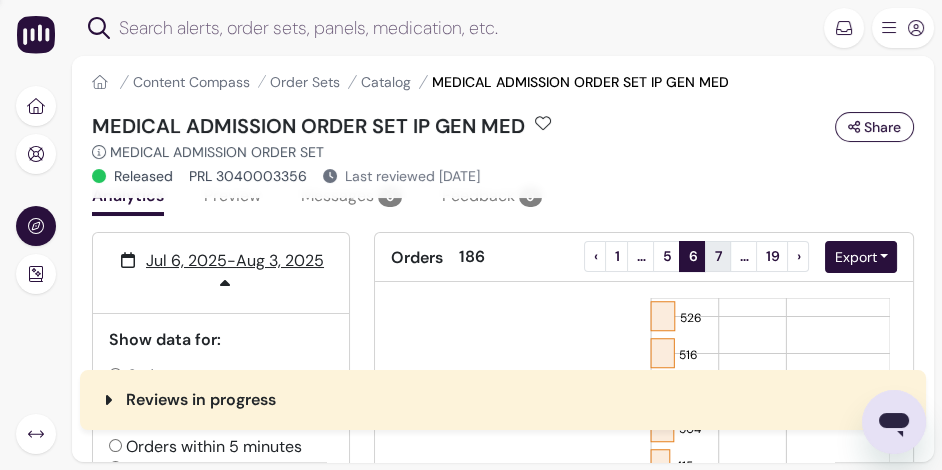 click on "7" at bounding box center [718, 256] 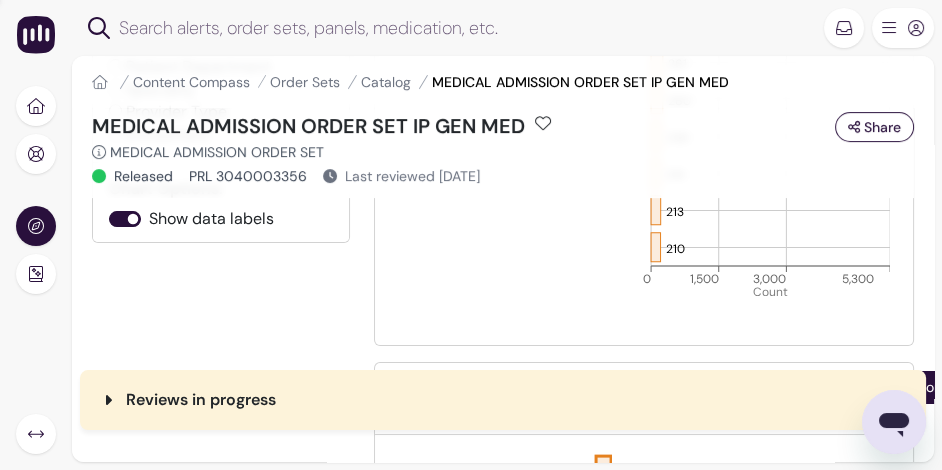 scroll, scrollTop: 427, scrollLeft: 0, axis: vertical 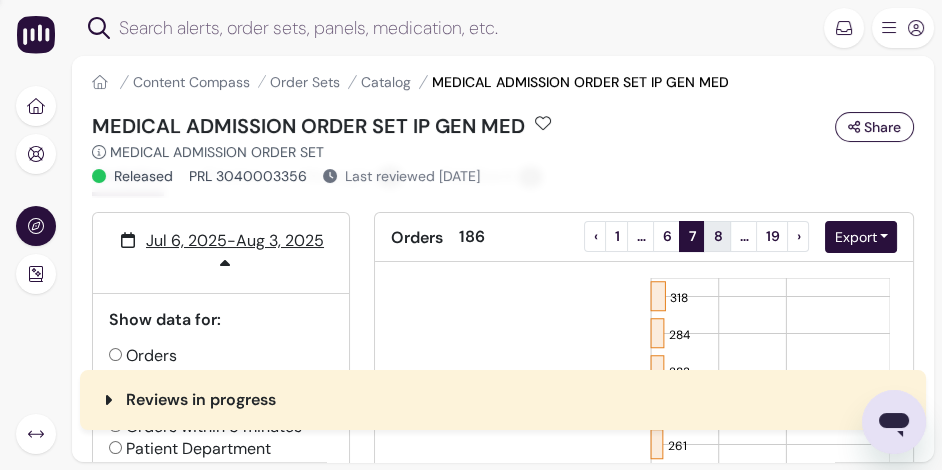 click on "8" at bounding box center [717, 236] 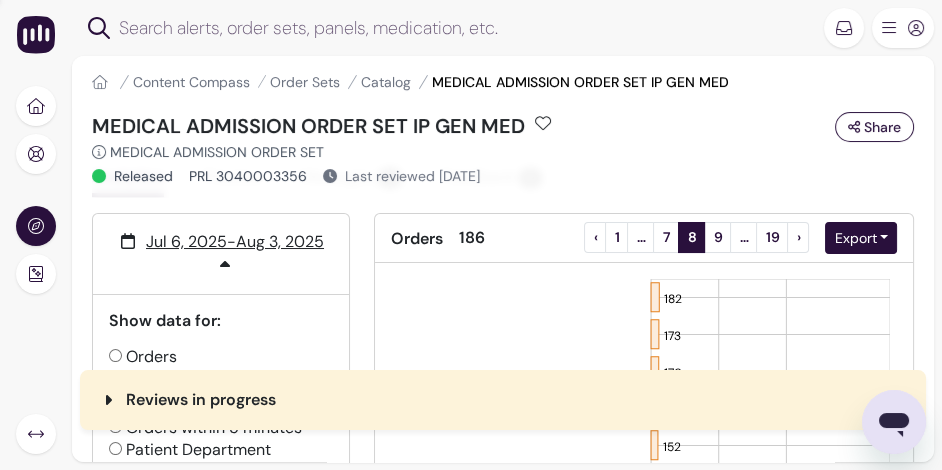 scroll, scrollTop: 31, scrollLeft: 0, axis: vertical 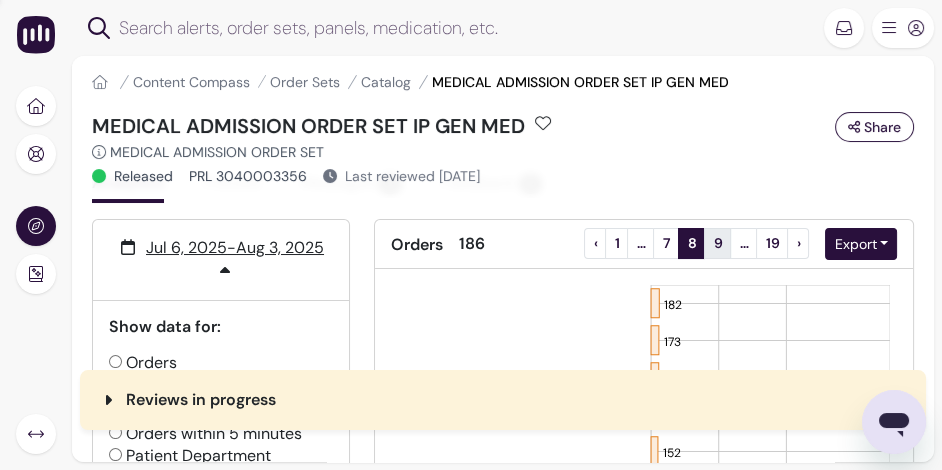 click on "9" at bounding box center (717, 243) 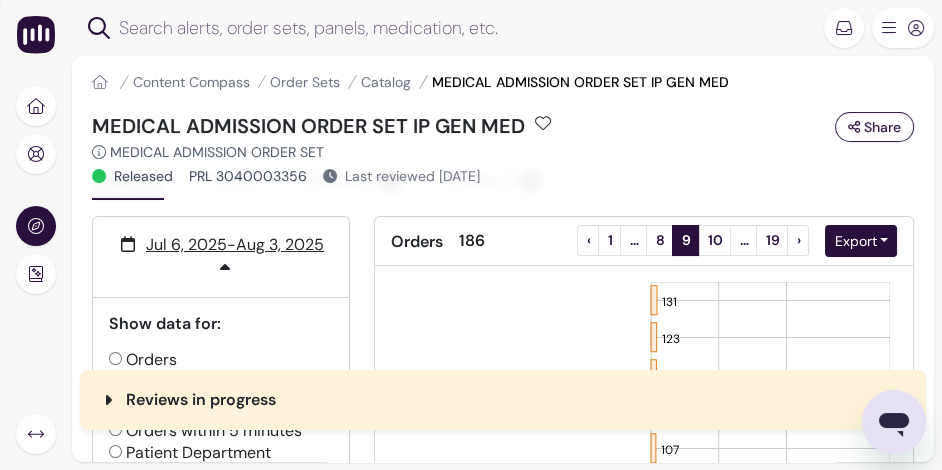 scroll, scrollTop: 0, scrollLeft: 0, axis: both 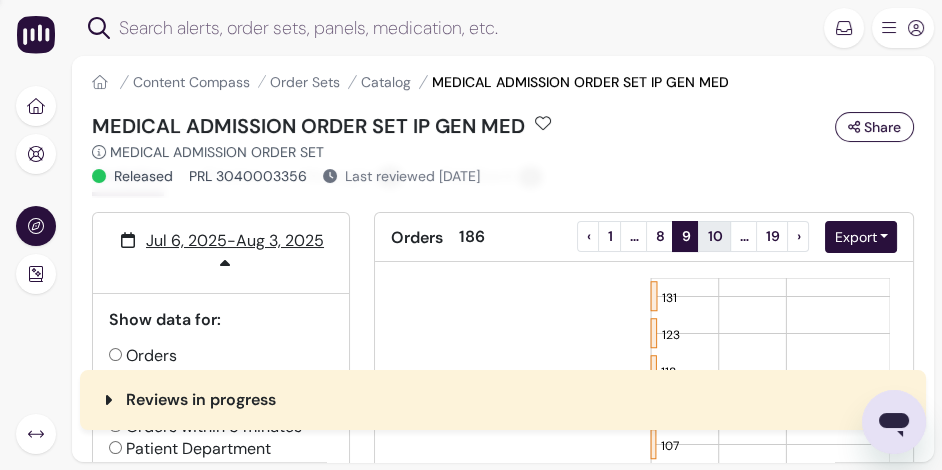 click on "10" at bounding box center (714, 236) 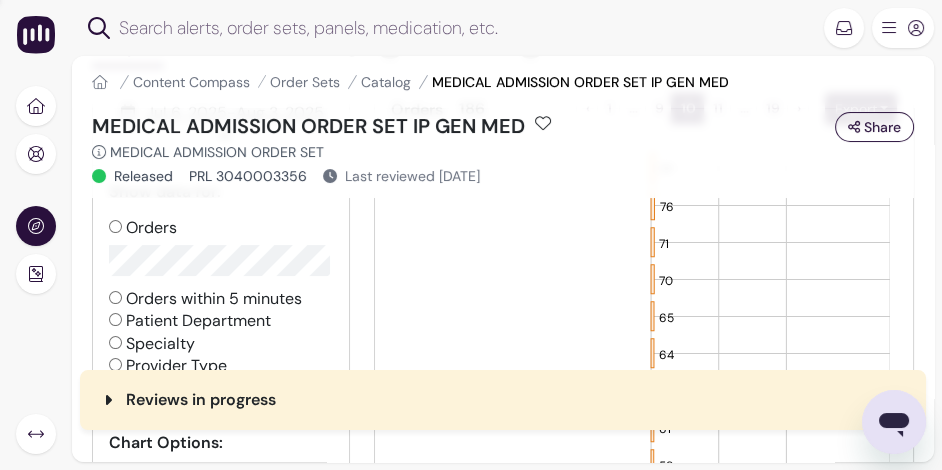 scroll, scrollTop: 128, scrollLeft: 0, axis: vertical 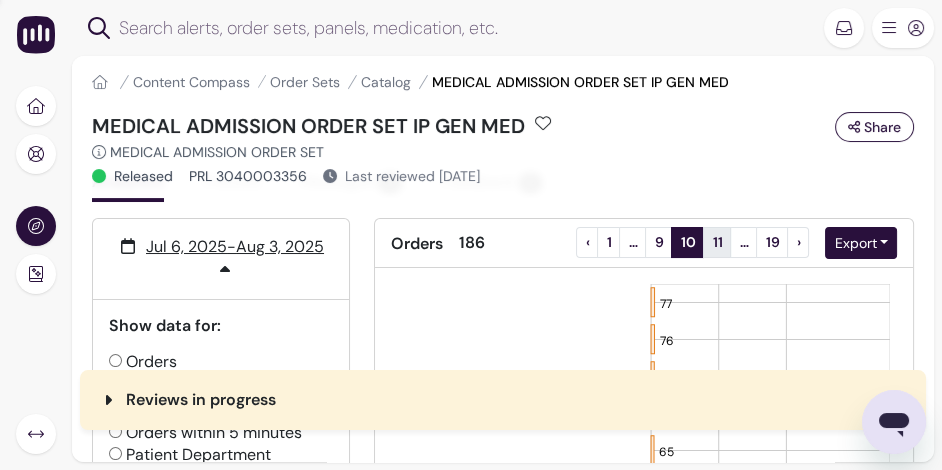 click on "11" at bounding box center (717, 242) 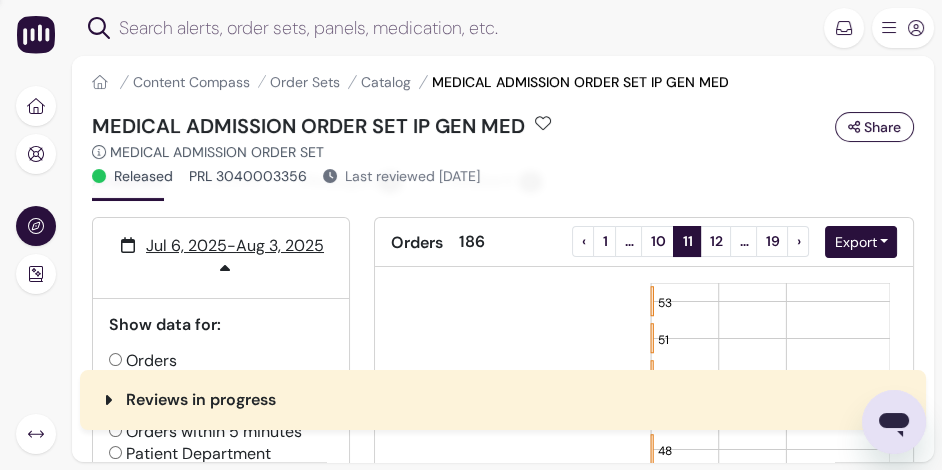 scroll, scrollTop: 20, scrollLeft: 0, axis: vertical 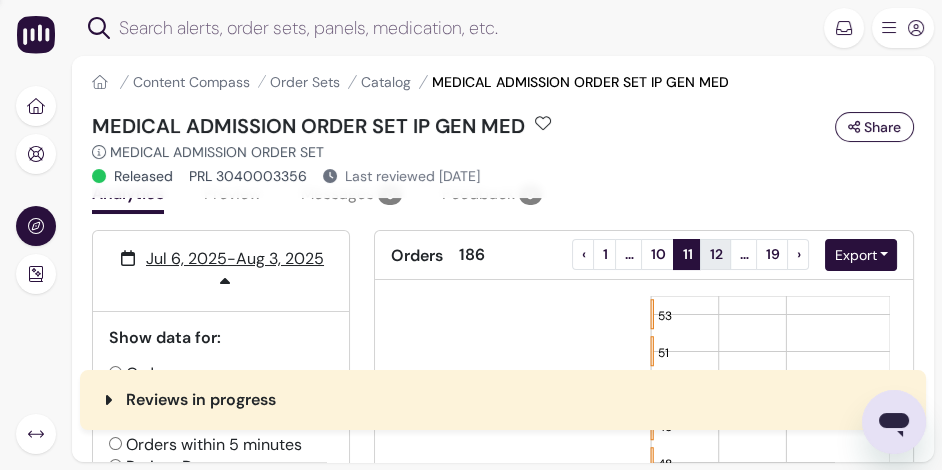 click on "12" at bounding box center (715, 254) 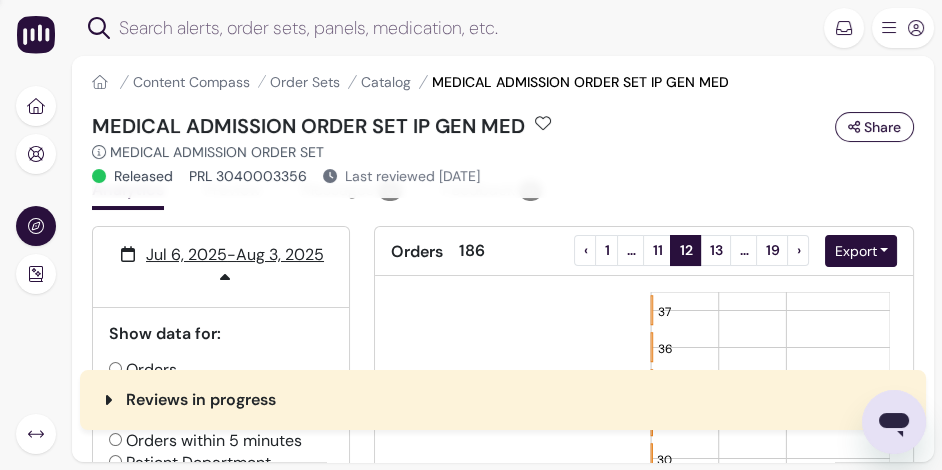 scroll, scrollTop: 28, scrollLeft: 0, axis: vertical 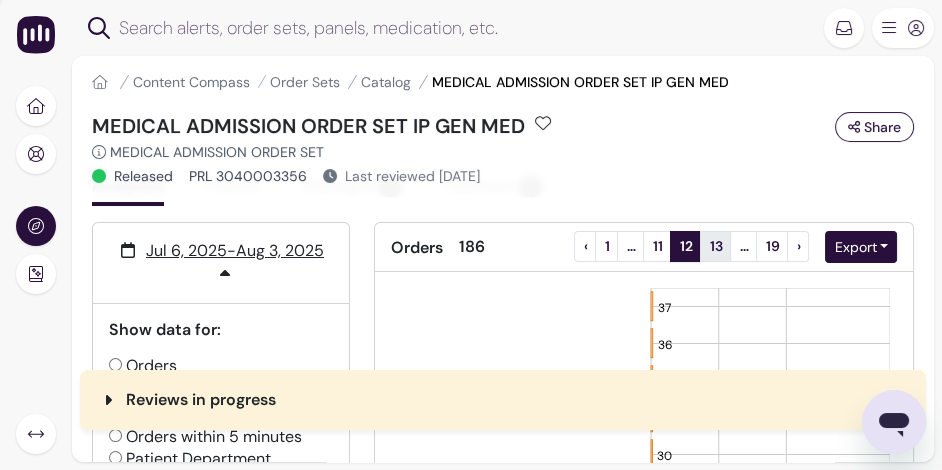 click on "13" at bounding box center [715, 246] 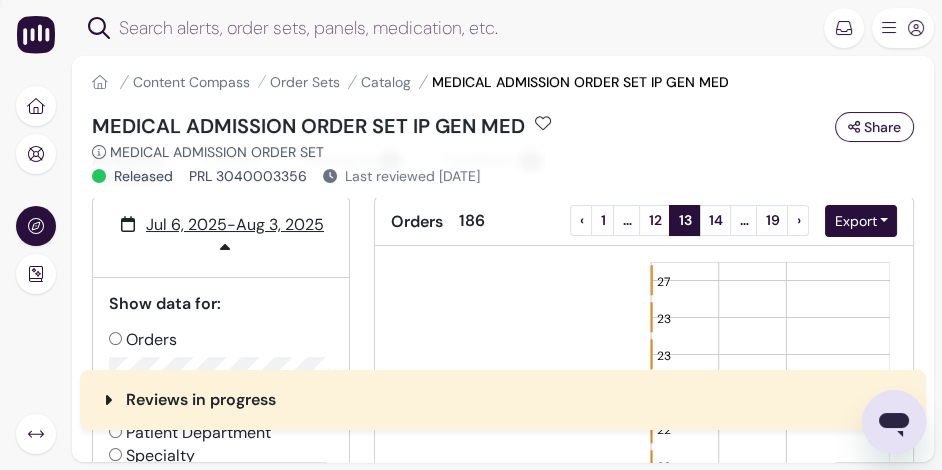 scroll, scrollTop: 0, scrollLeft: 0, axis: both 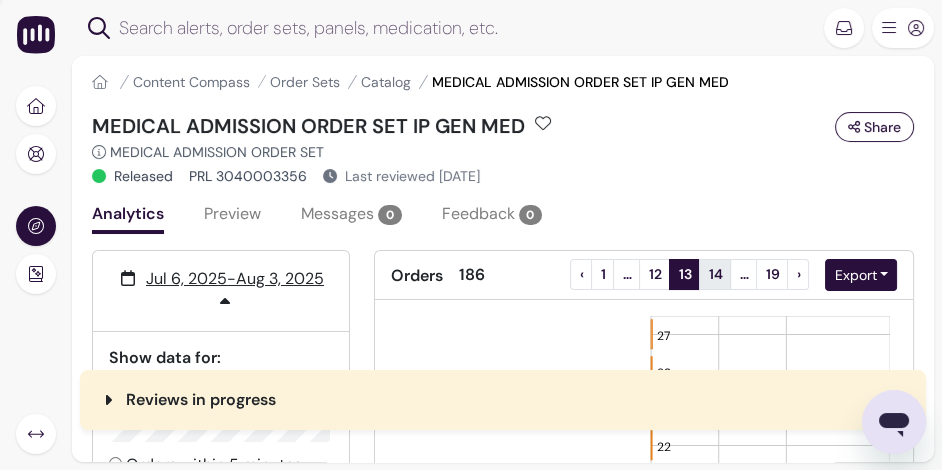 click on "14" at bounding box center [715, 274] 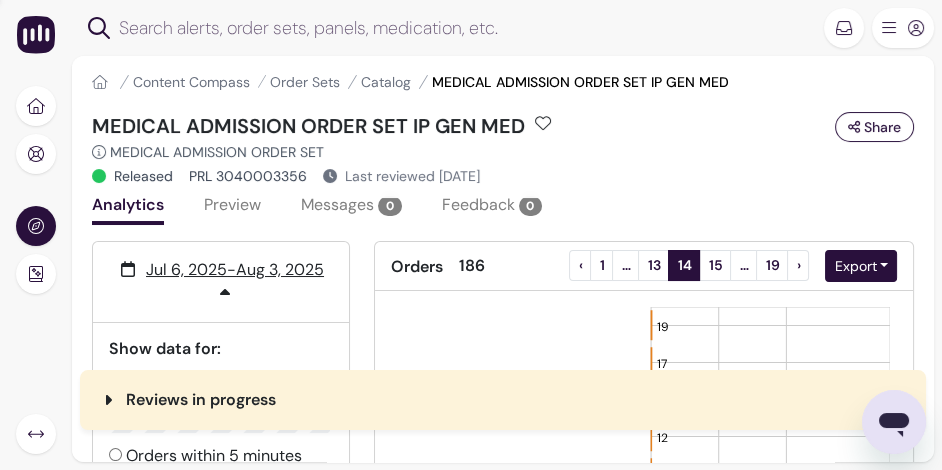 scroll, scrollTop: 0, scrollLeft: 0, axis: both 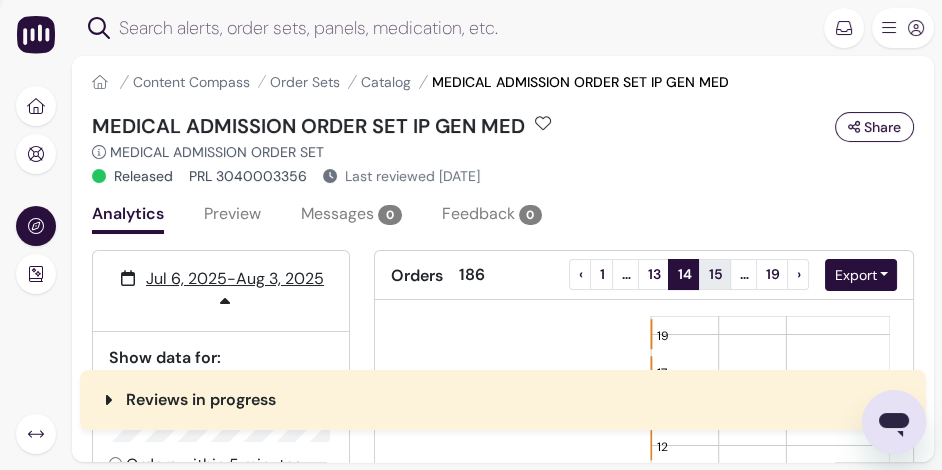 click on "15" at bounding box center (715, 274) 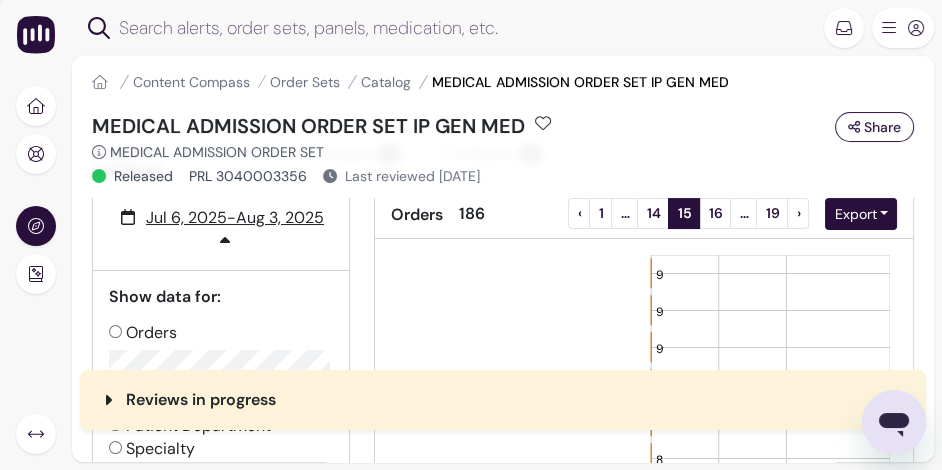 scroll, scrollTop: 49, scrollLeft: 0, axis: vertical 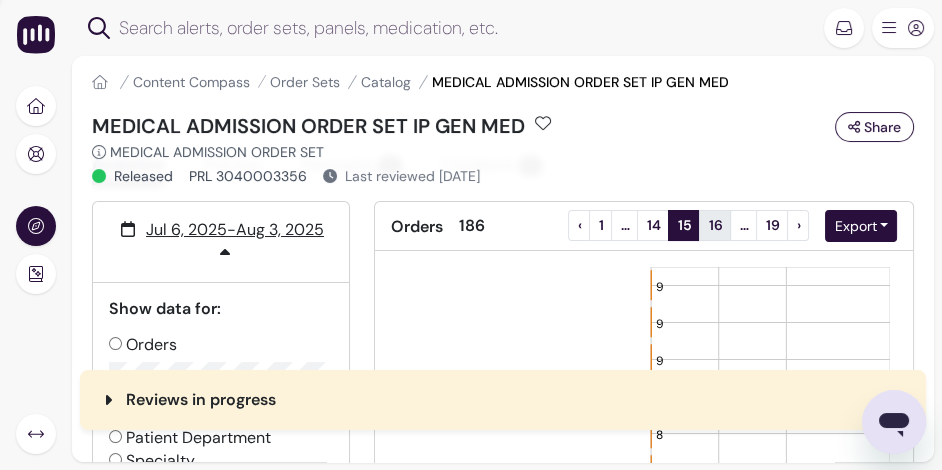click on "16" at bounding box center [715, 225] 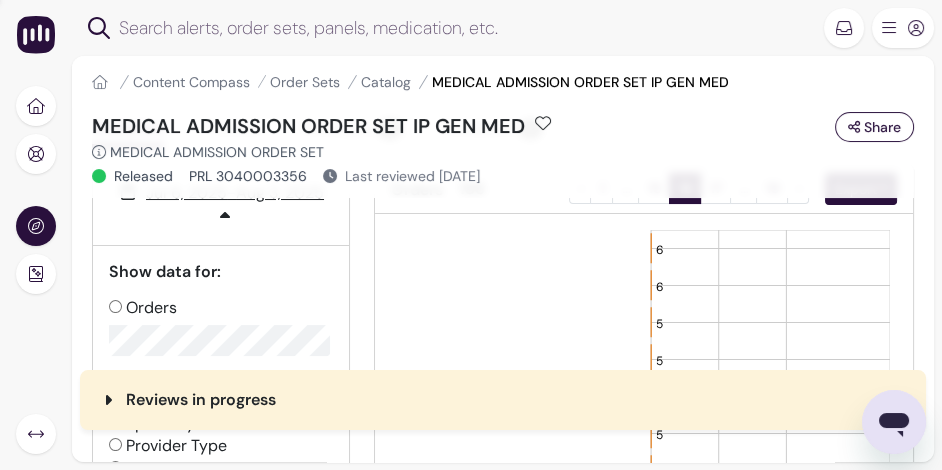 scroll, scrollTop: 0, scrollLeft: 0, axis: both 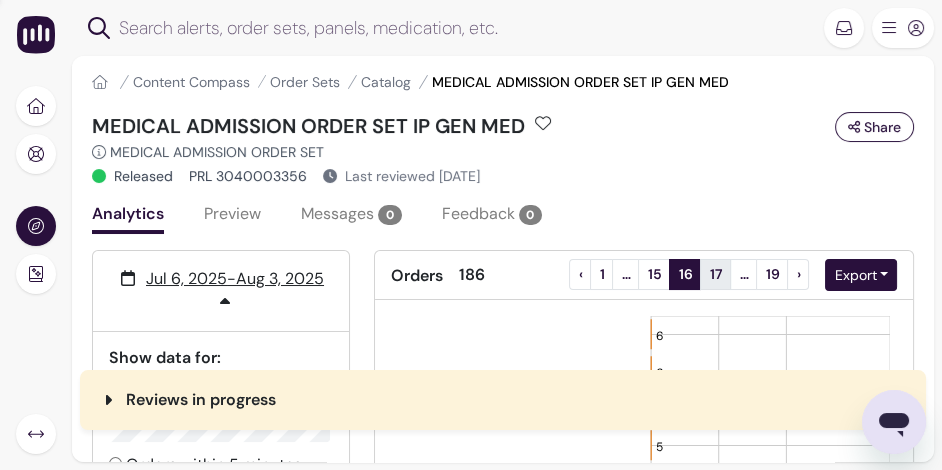 click on "17" at bounding box center [715, 274] 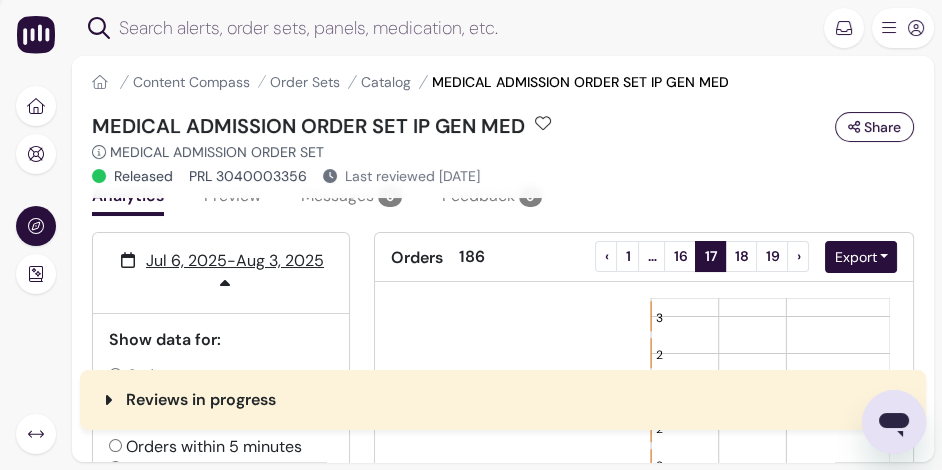 scroll, scrollTop: 9, scrollLeft: 0, axis: vertical 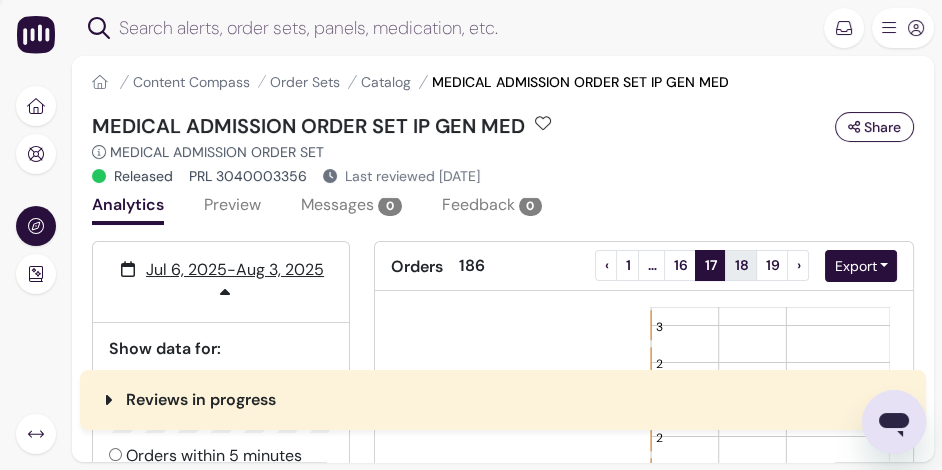 click on "18" at bounding box center (741, 265) 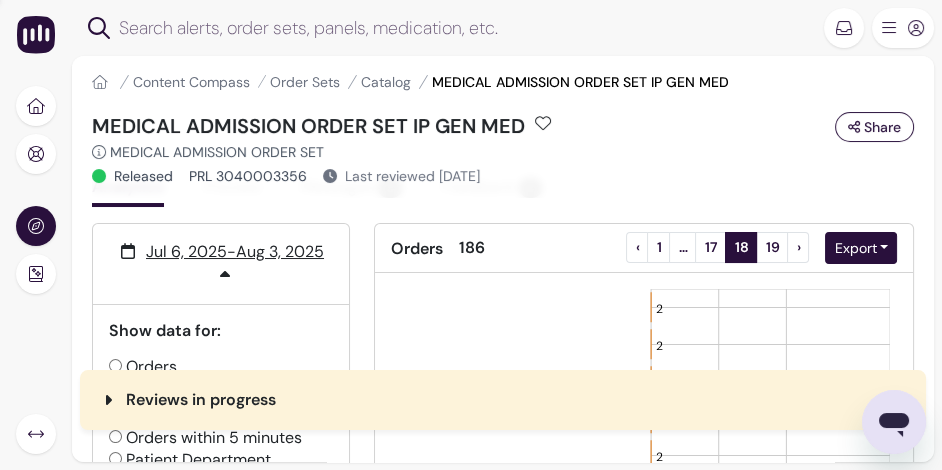 scroll, scrollTop: 0, scrollLeft: 0, axis: both 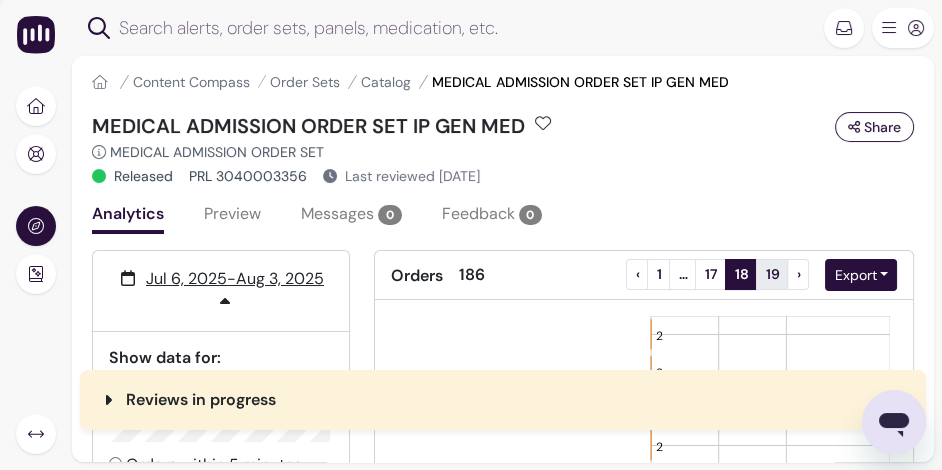 click on "19" at bounding box center [772, 274] 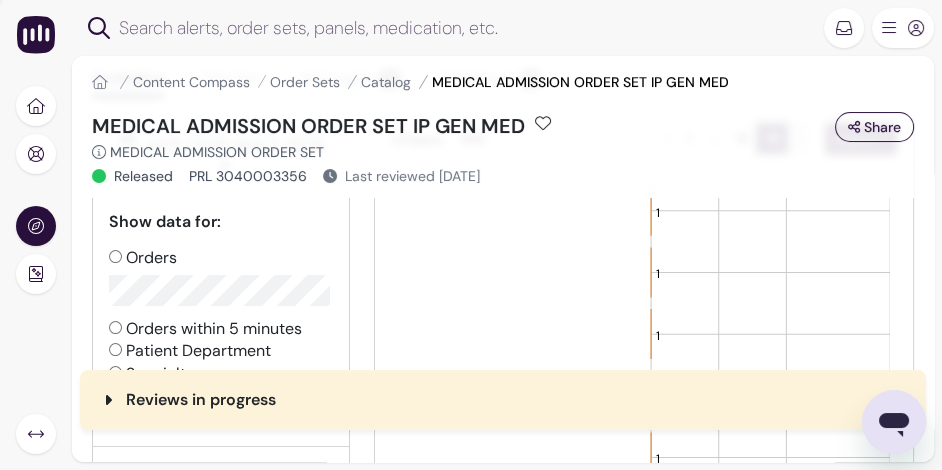 scroll, scrollTop: 144, scrollLeft: 0, axis: vertical 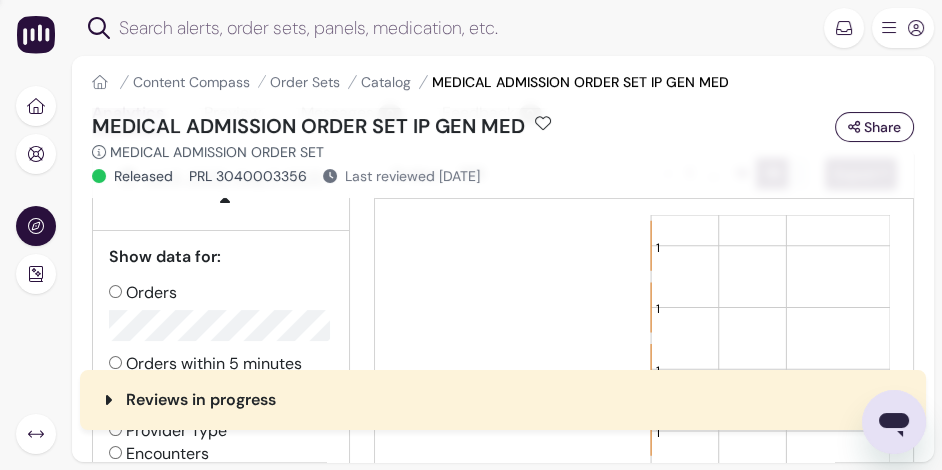 click 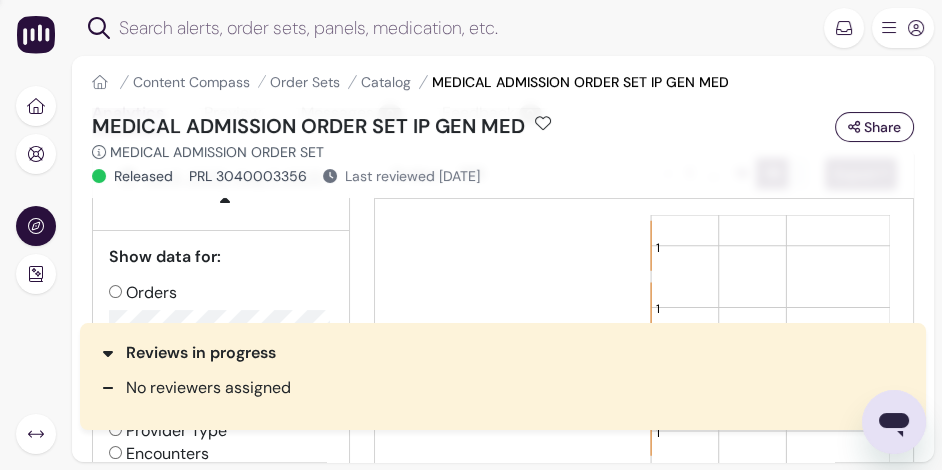 click 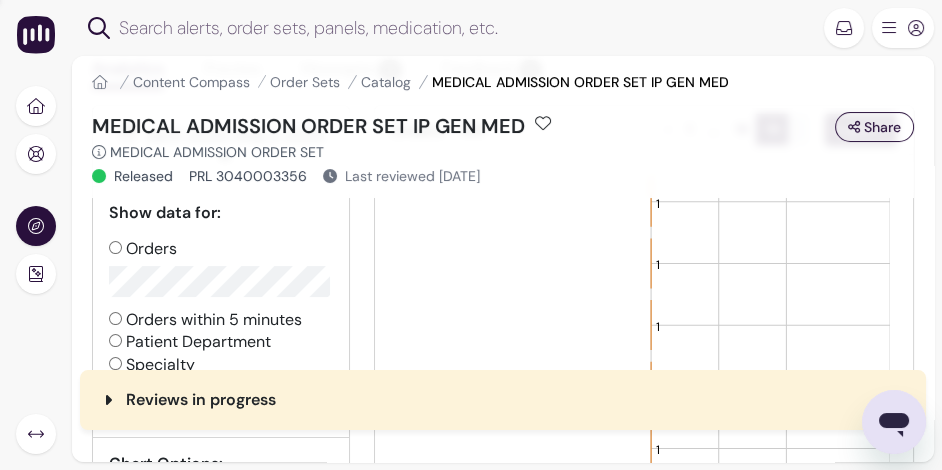 scroll, scrollTop: 138, scrollLeft: 0, axis: vertical 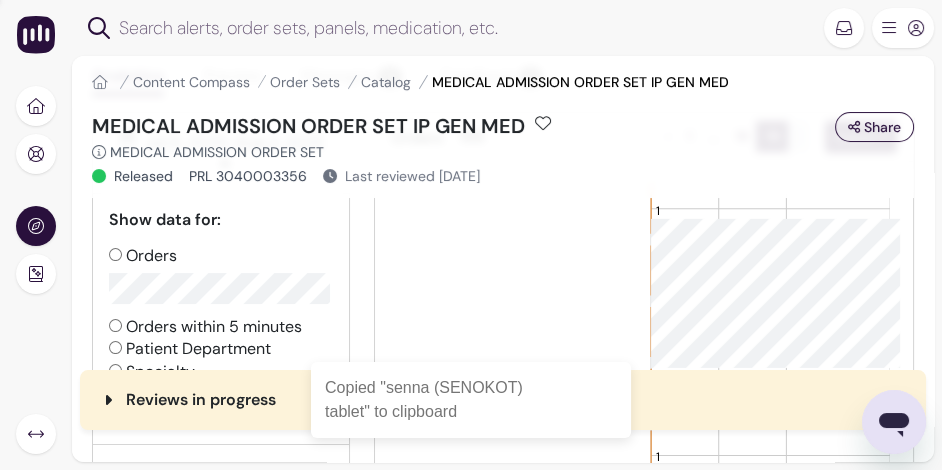 click on "1 1 1 1 1 1 0 1,500 3,000 5,300 Count" 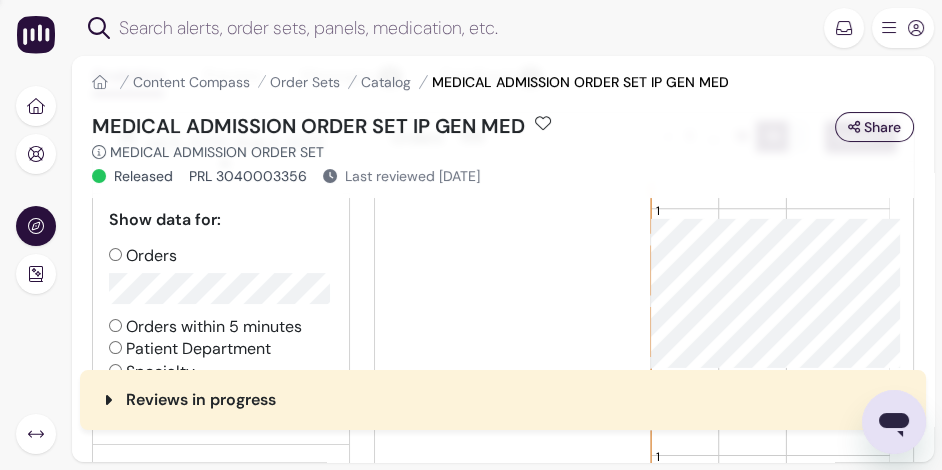 click on "1" 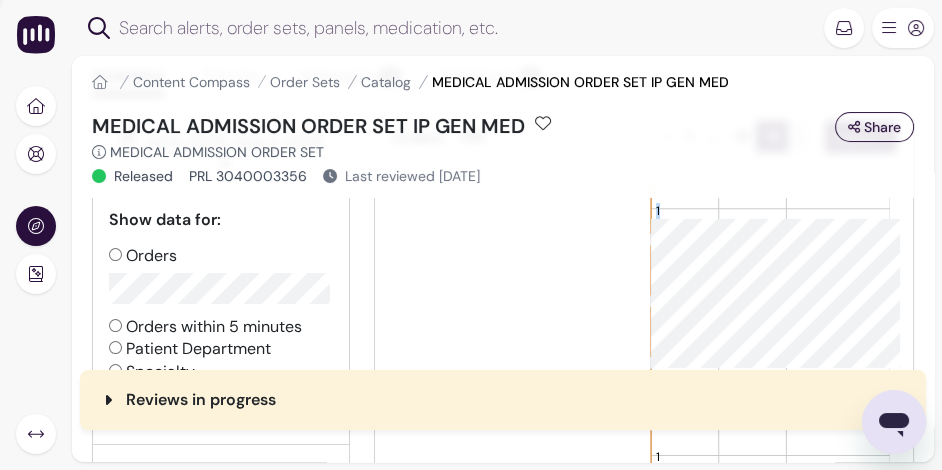 click 